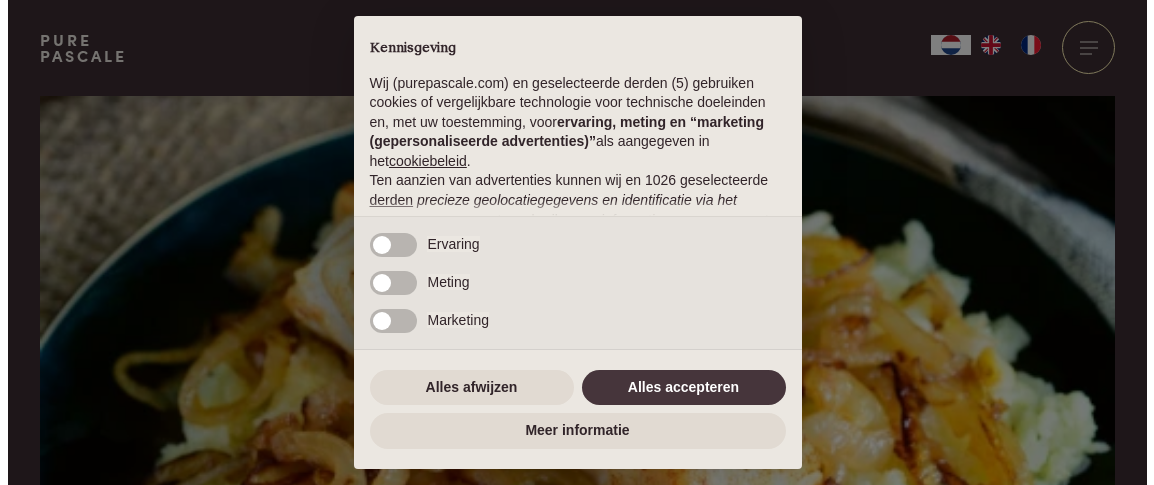 scroll, scrollTop: 0, scrollLeft: 0, axis: both 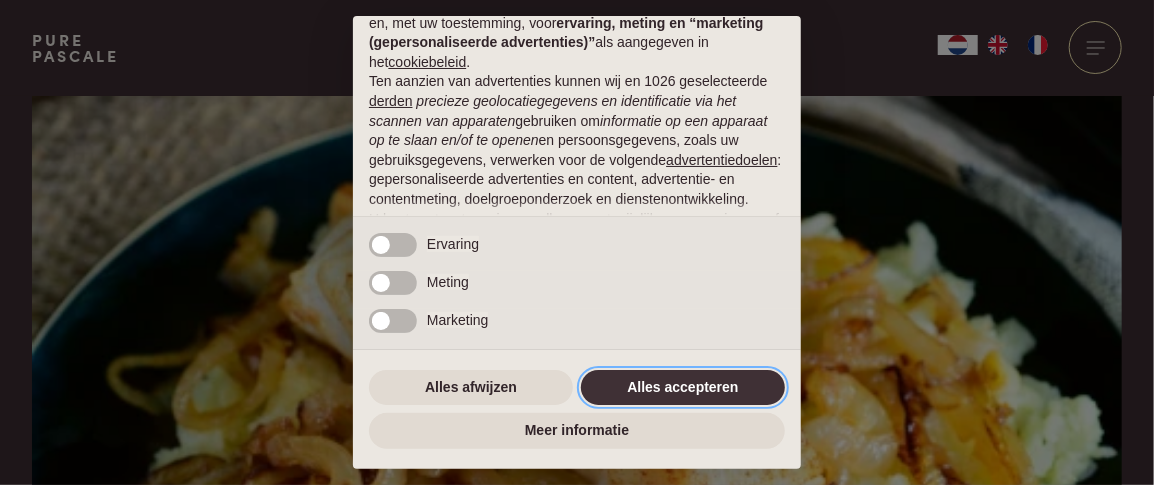 click on "Alles accepteren" at bounding box center (683, 388) 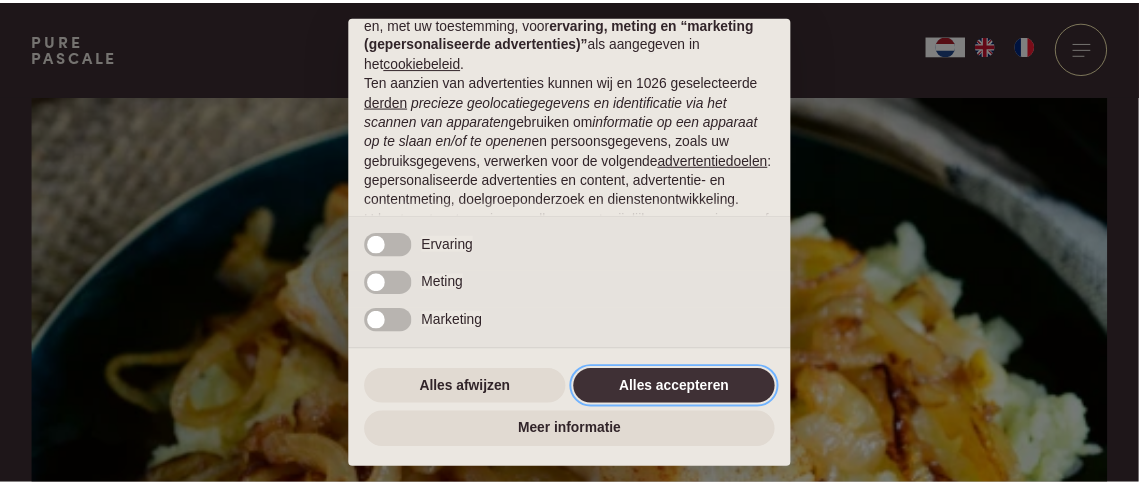 scroll, scrollTop: 317, scrollLeft: 0, axis: vertical 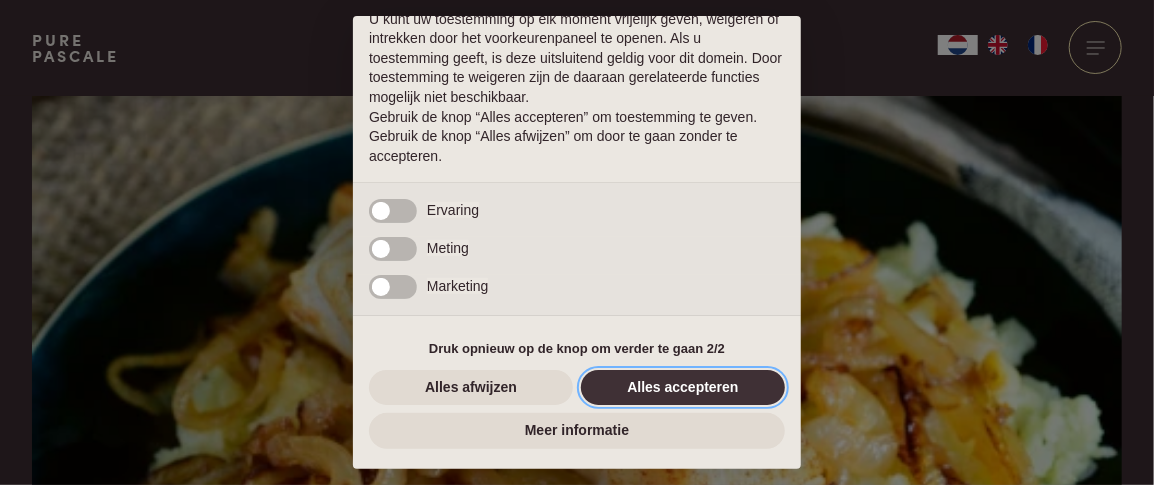 click on "Alles accepteren" at bounding box center [683, 388] 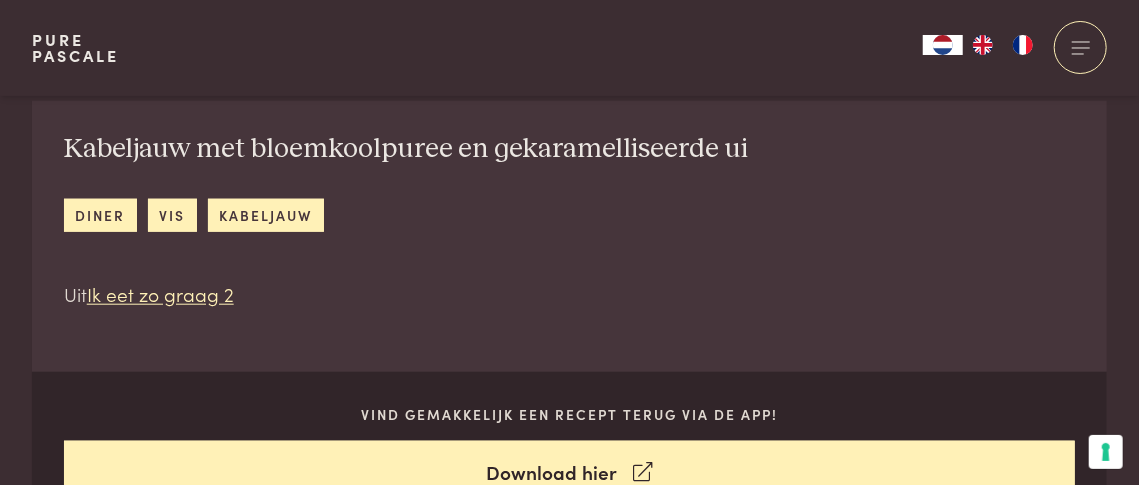 scroll, scrollTop: 899, scrollLeft: 0, axis: vertical 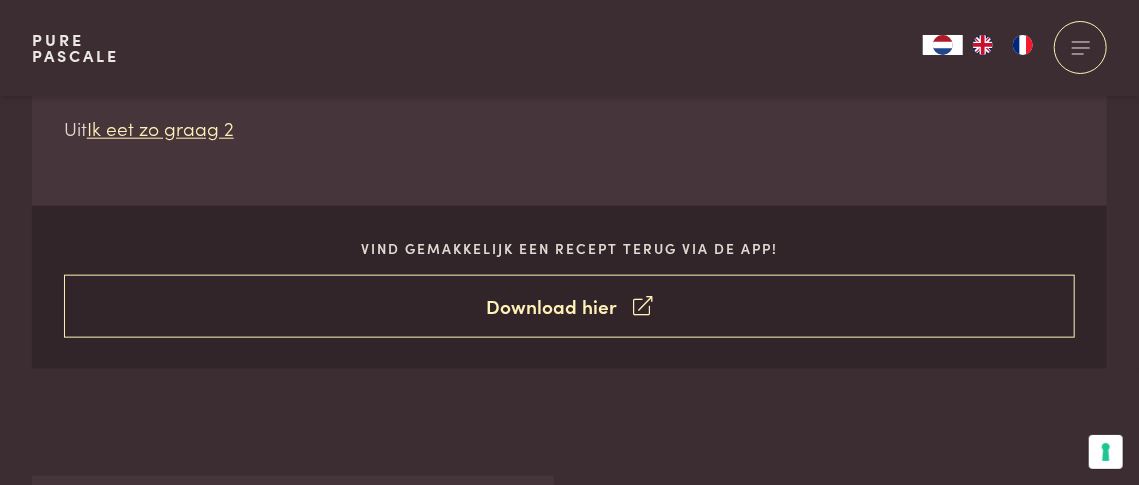 click on "Download hier" at bounding box center [570, 306] 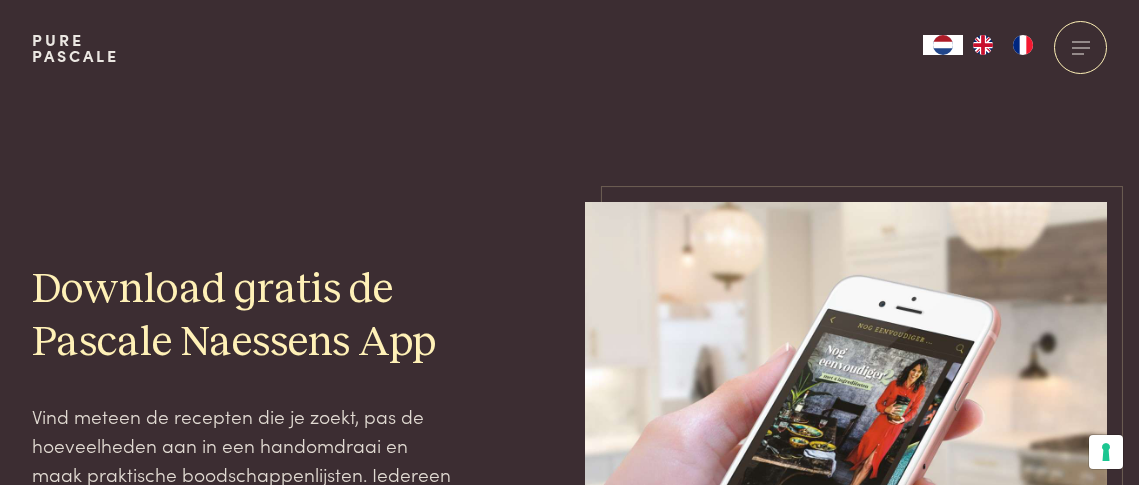 scroll, scrollTop: 0, scrollLeft: 0, axis: both 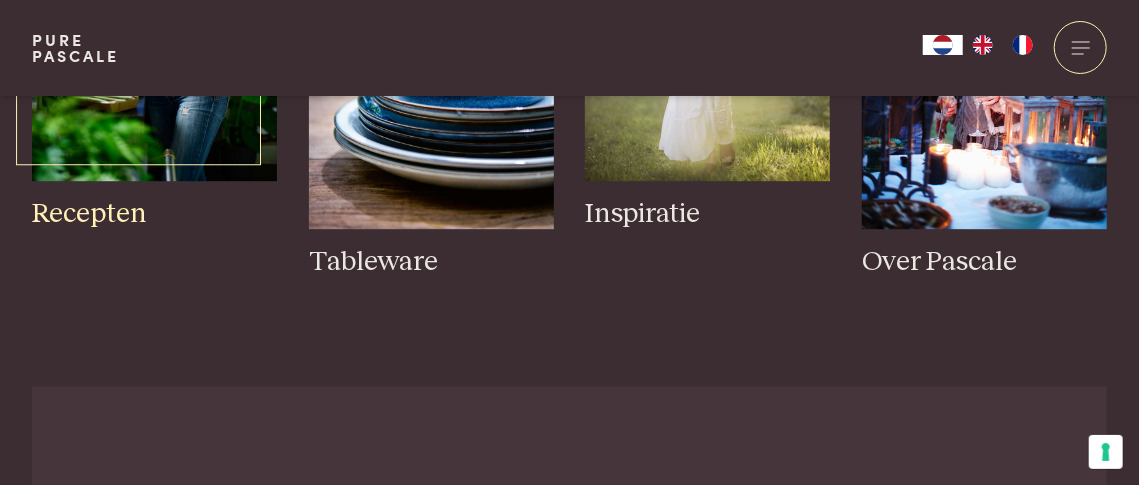 click at bounding box center [154, -3] 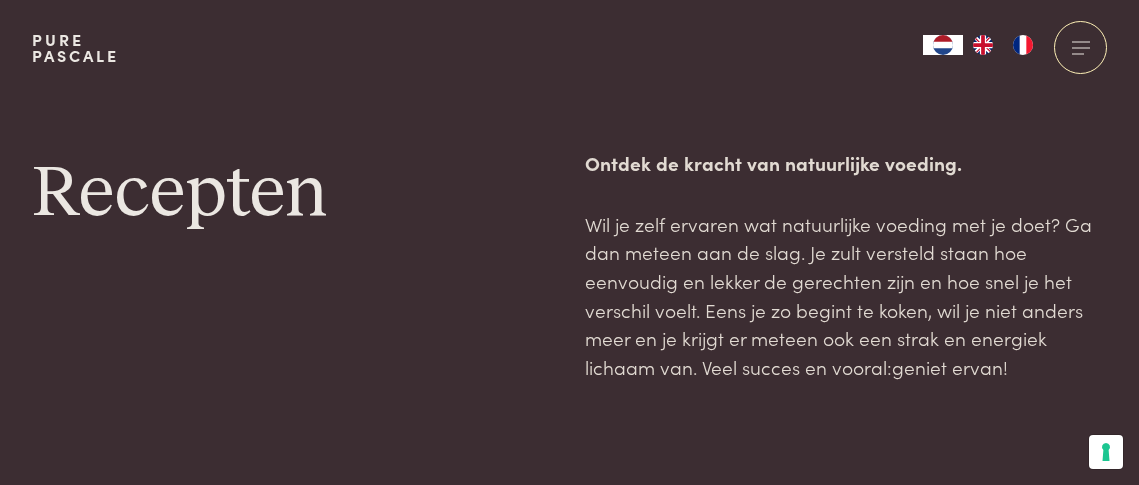 scroll, scrollTop: 0, scrollLeft: 0, axis: both 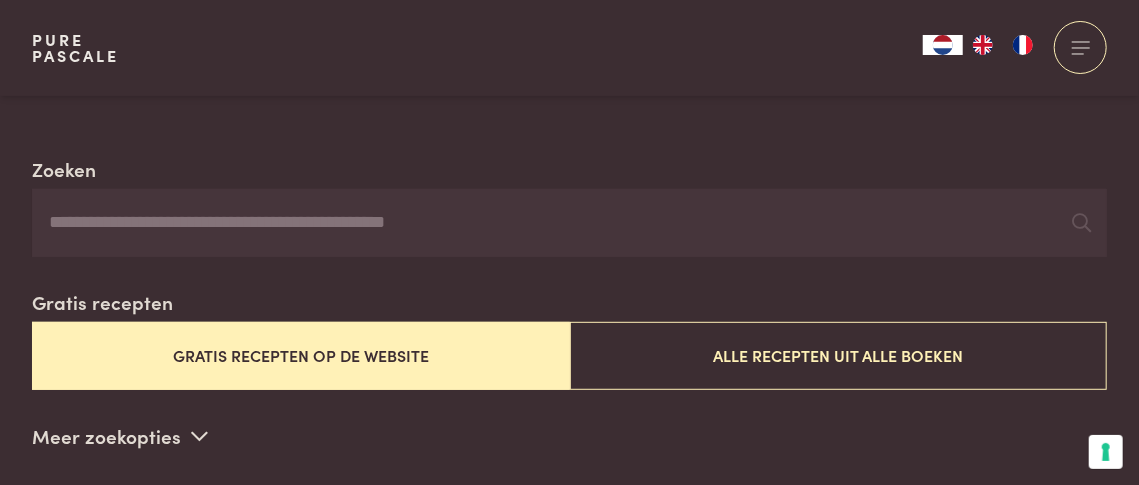click on "Gratis recepten op de website" at bounding box center [301, 355] 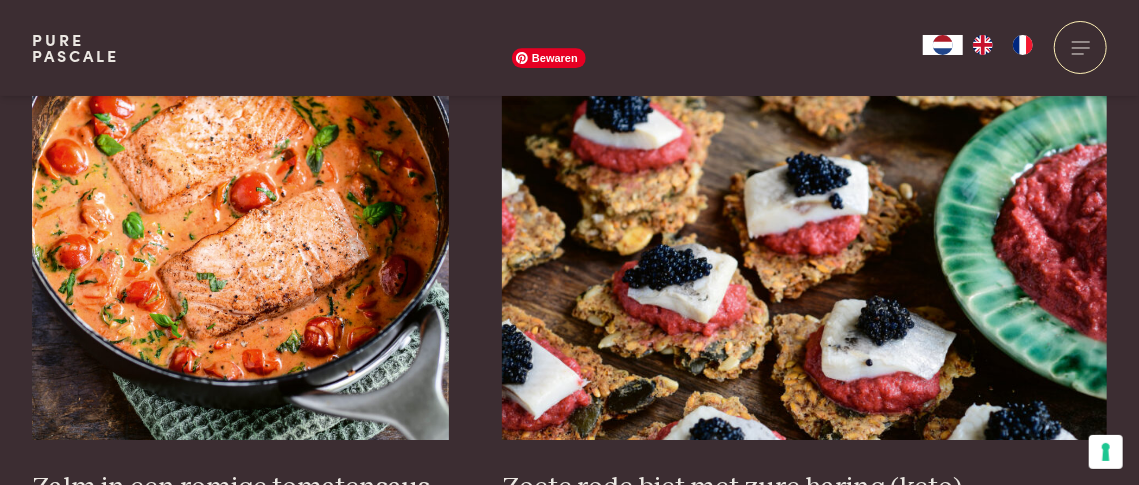 scroll, scrollTop: 3054, scrollLeft: 0, axis: vertical 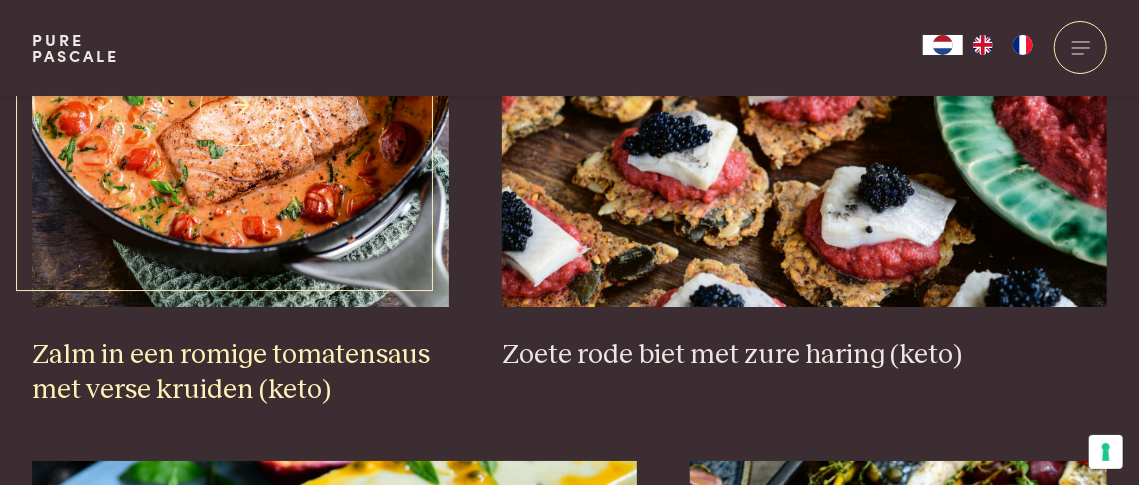 click at bounding box center (240, 107) 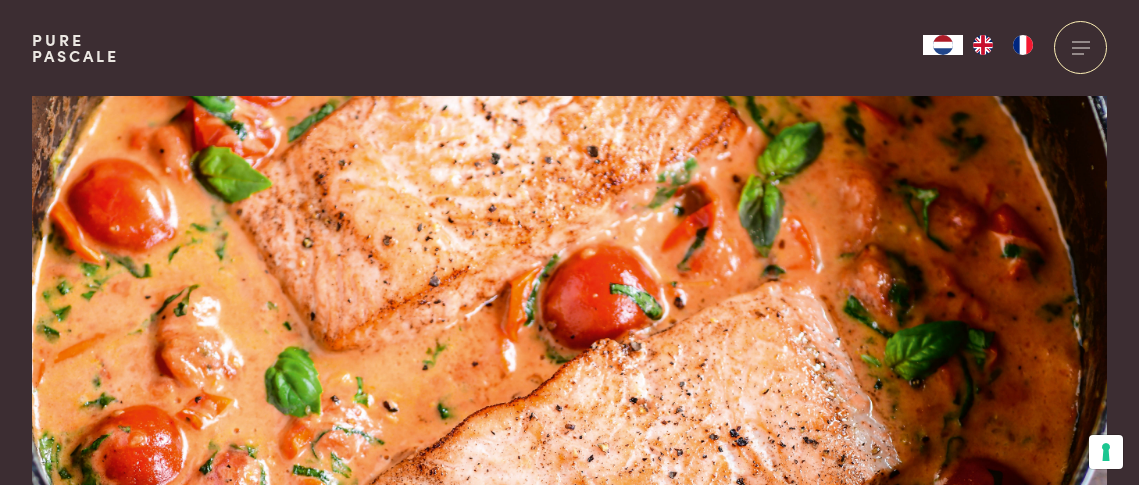 scroll, scrollTop: 0, scrollLeft: 0, axis: both 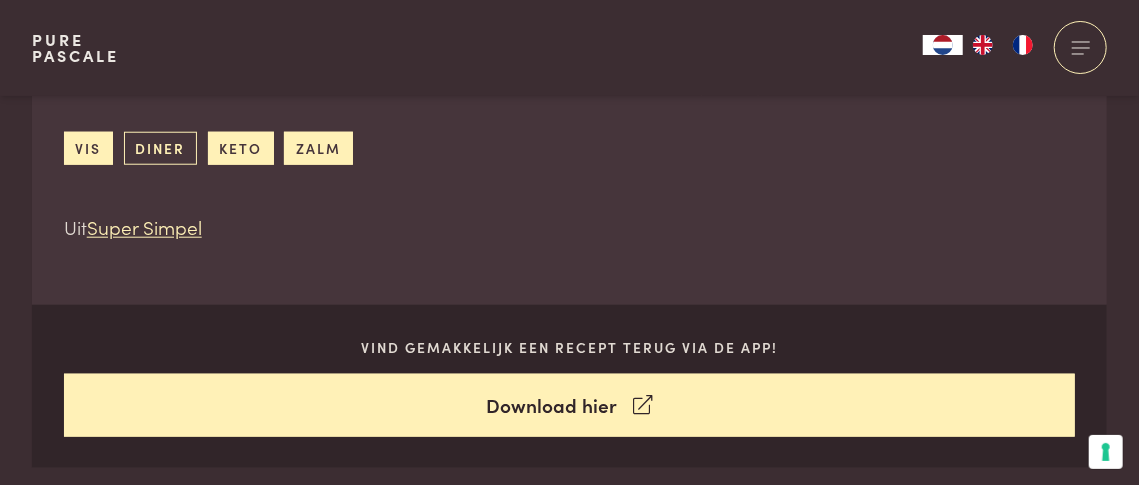 click on "diner" at bounding box center [160, 148] 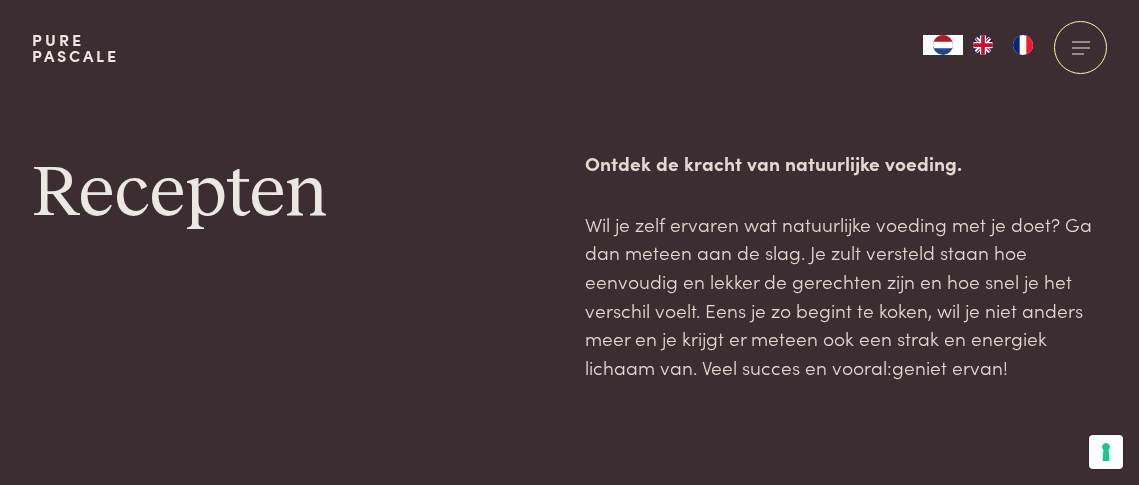 scroll, scrollTop: 0, scrollLeft: 0, axis: both 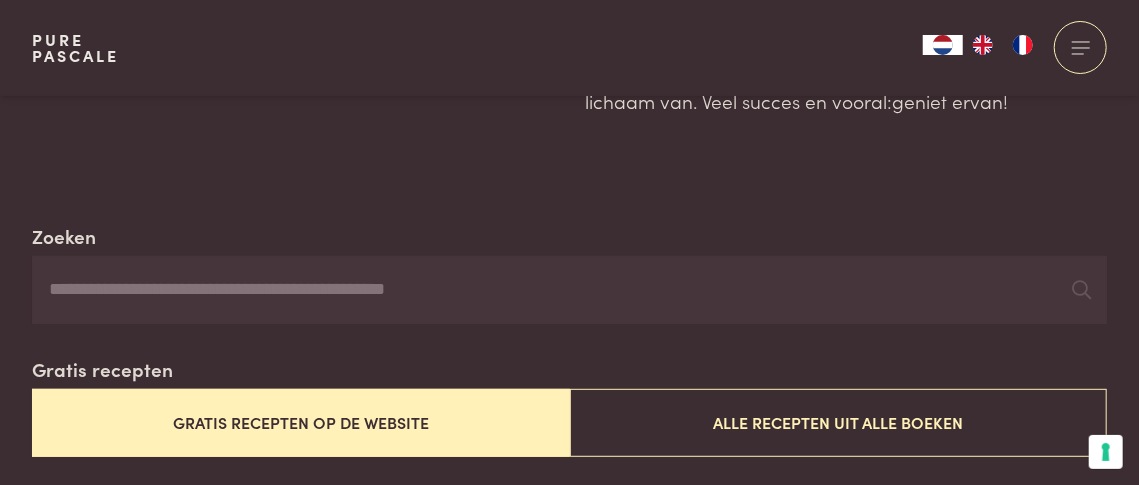 click on "Gratis recepten op de website" at bounding box center (301, 422) 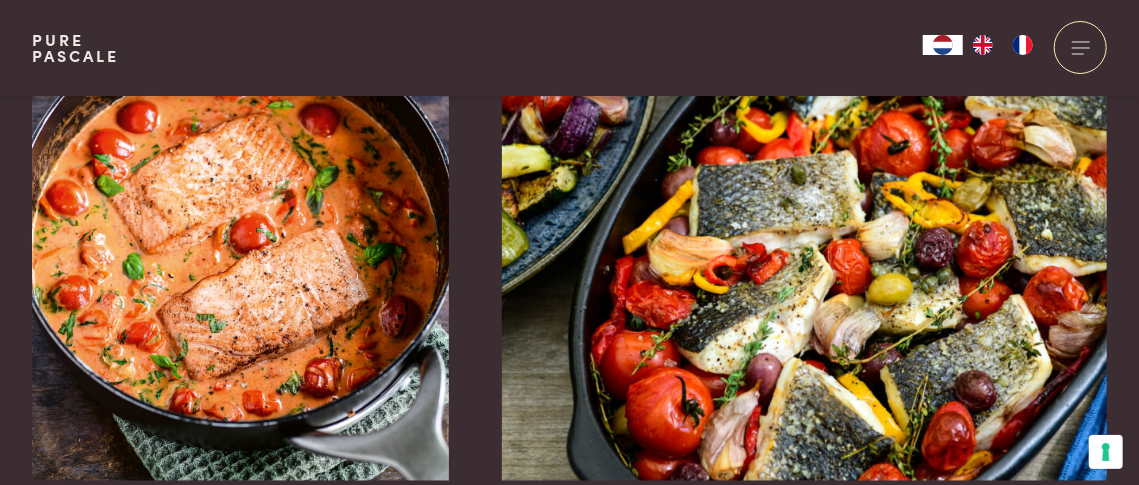 scroll, scrollTop: 1354, scrollLeft: 0, axis: vertical 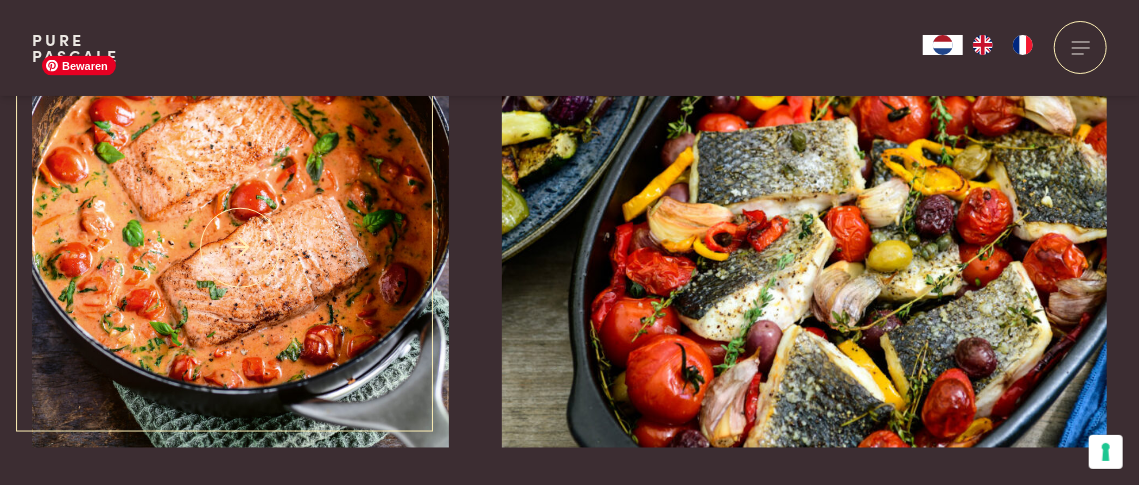 click at bounding box center [240, 248] 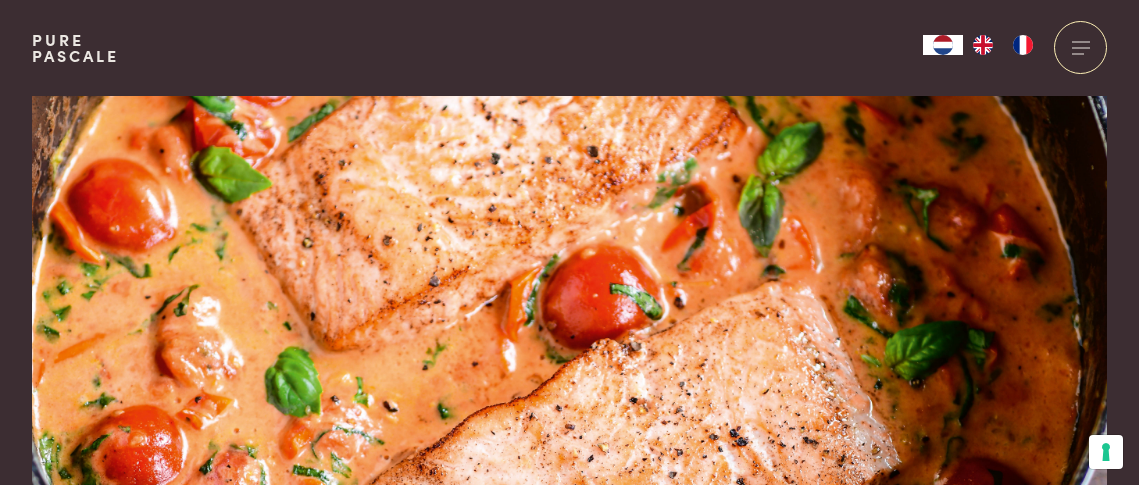 scroll, scrollTop: 0, scrollLeft: 0, axis: both 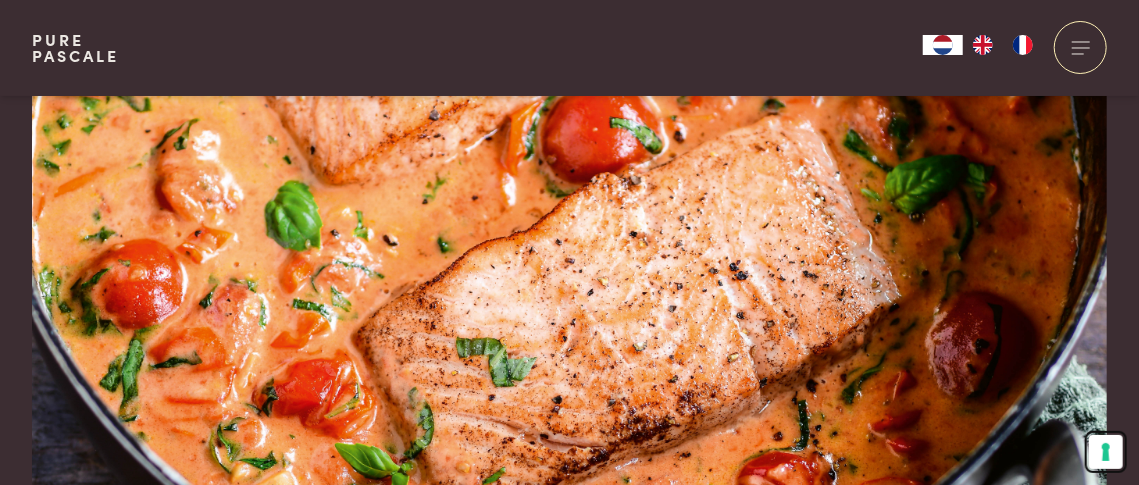 click on "Uw voorkeuren  voor toestemming voor trackingtechnologieën" at bounding box center [1106, 452] 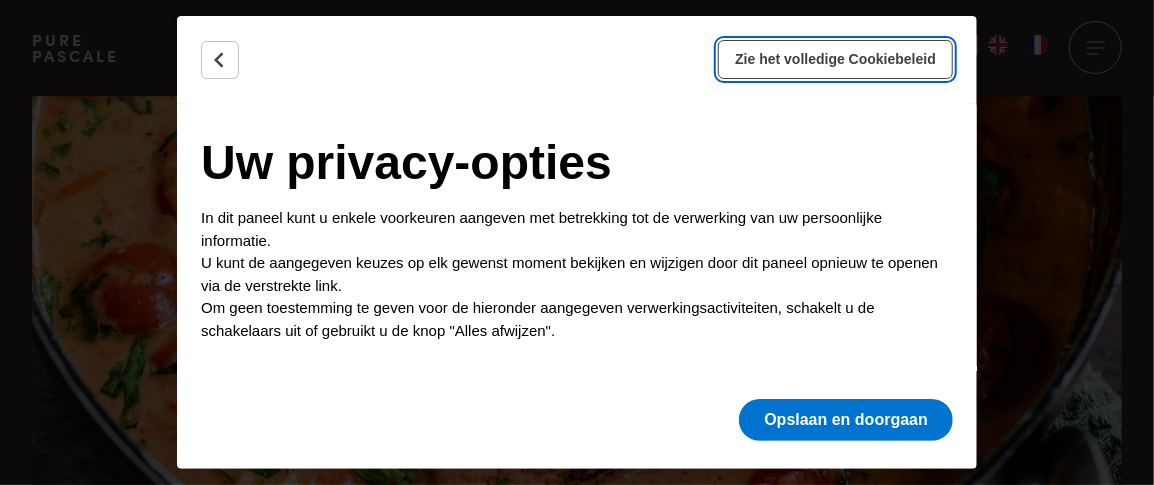 click on "Zie het volledige Cookiebeleid" at bounding box center (835, 59) 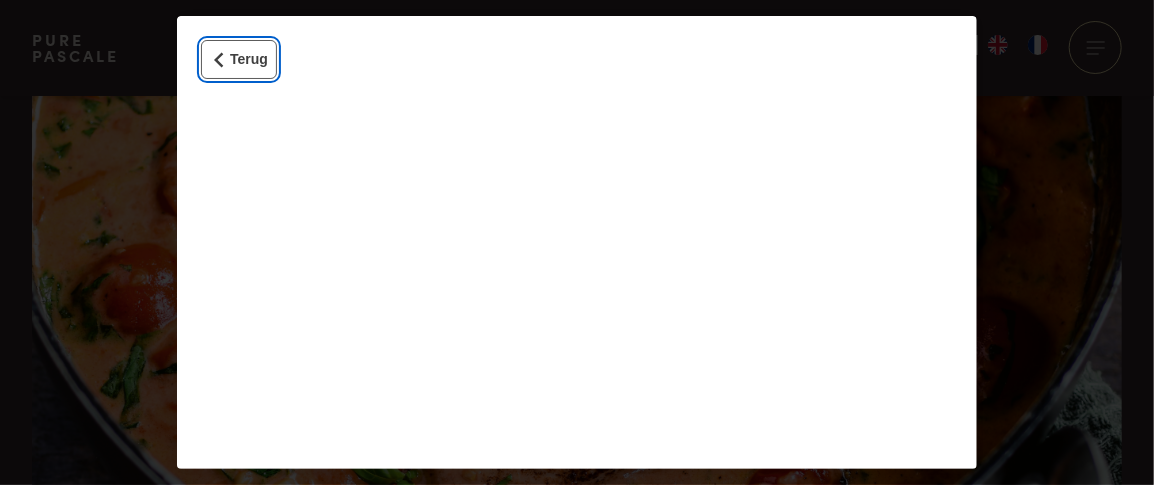 click on "Terug" at bounding box center [239, 59] 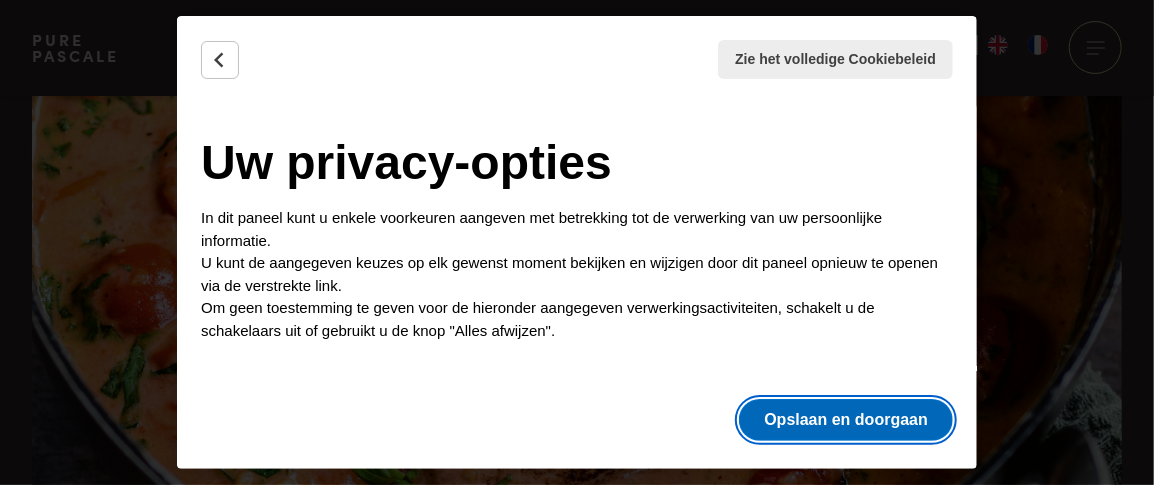 click on "Opslaan en doorgaan" at bounding box center (846, 420) 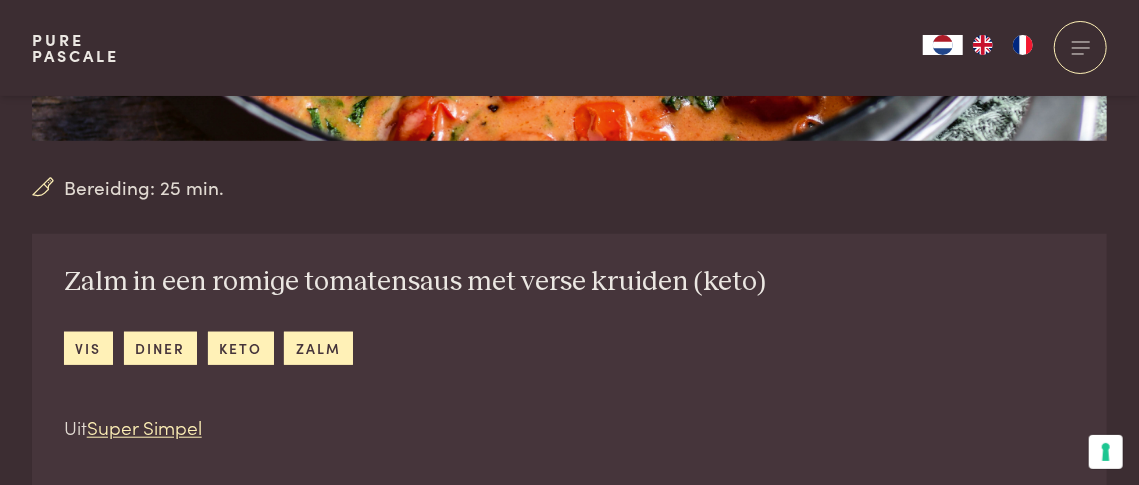 scroll, scrollTop: 800, scrollLeft: 0, axis: vertical 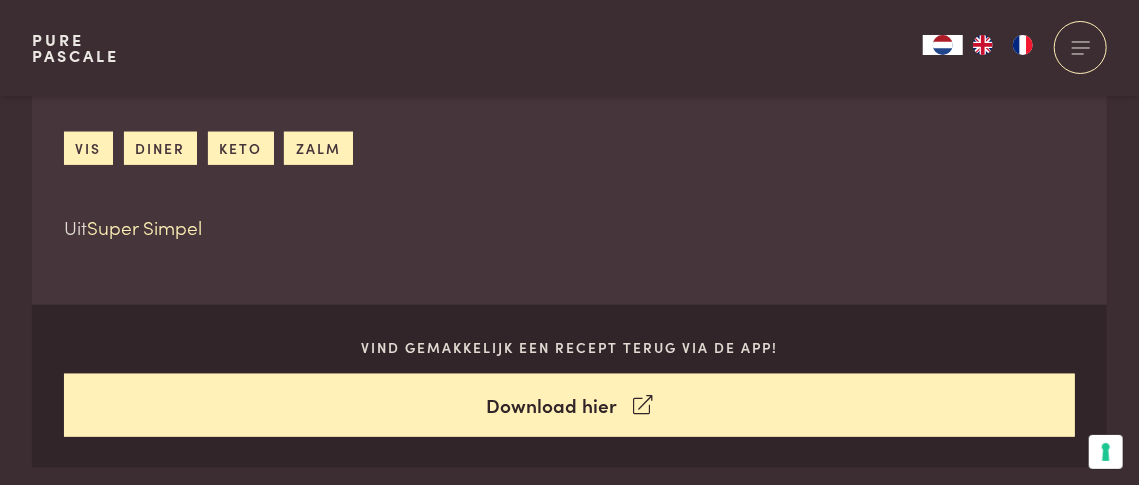 click on "Super Simpel" at bounding box center [144, 226] 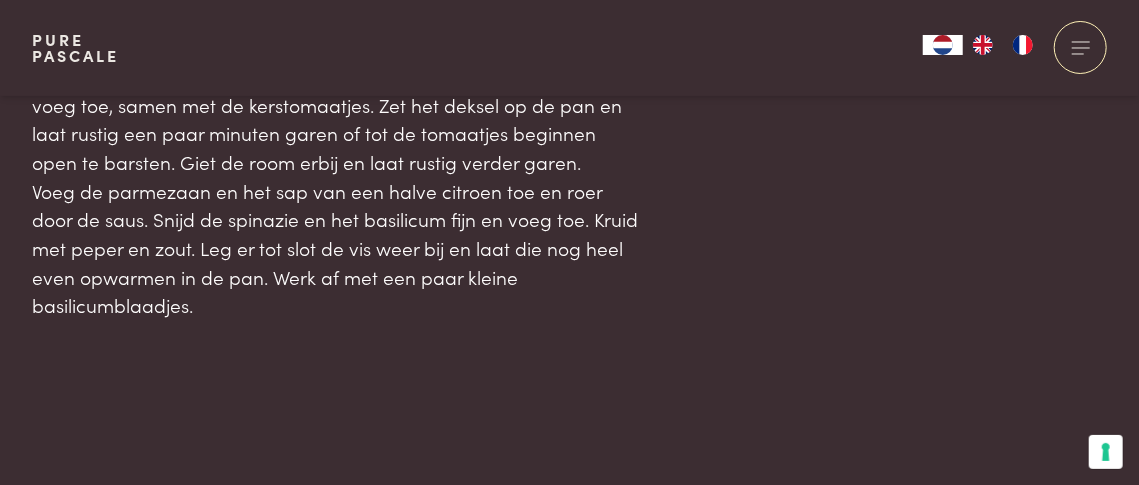 scroll, scrollTop: 2566, scrollLeft: 0, axis: vertical 